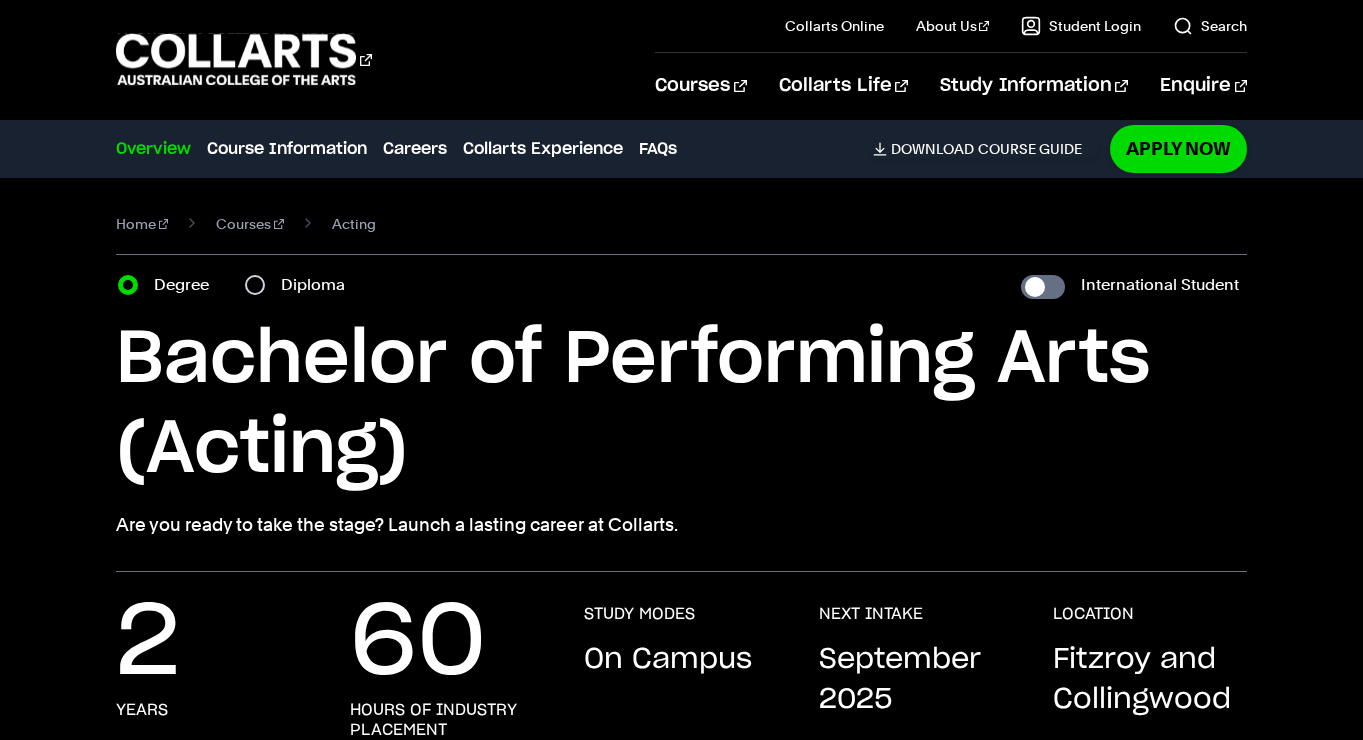 scroll, scrollTop: 317, scrollLeft: 0, axis: vertical 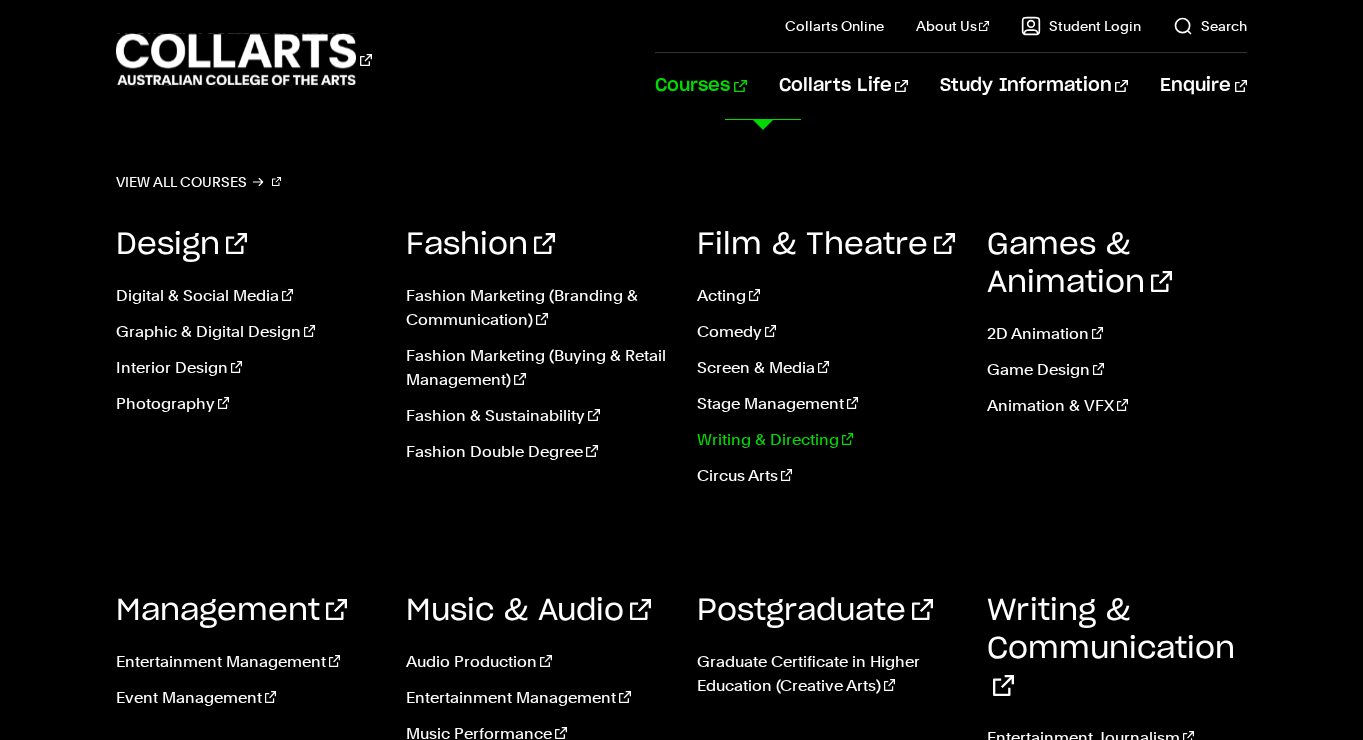 click on "Writing & Directing" at bounding box center [827, 440] 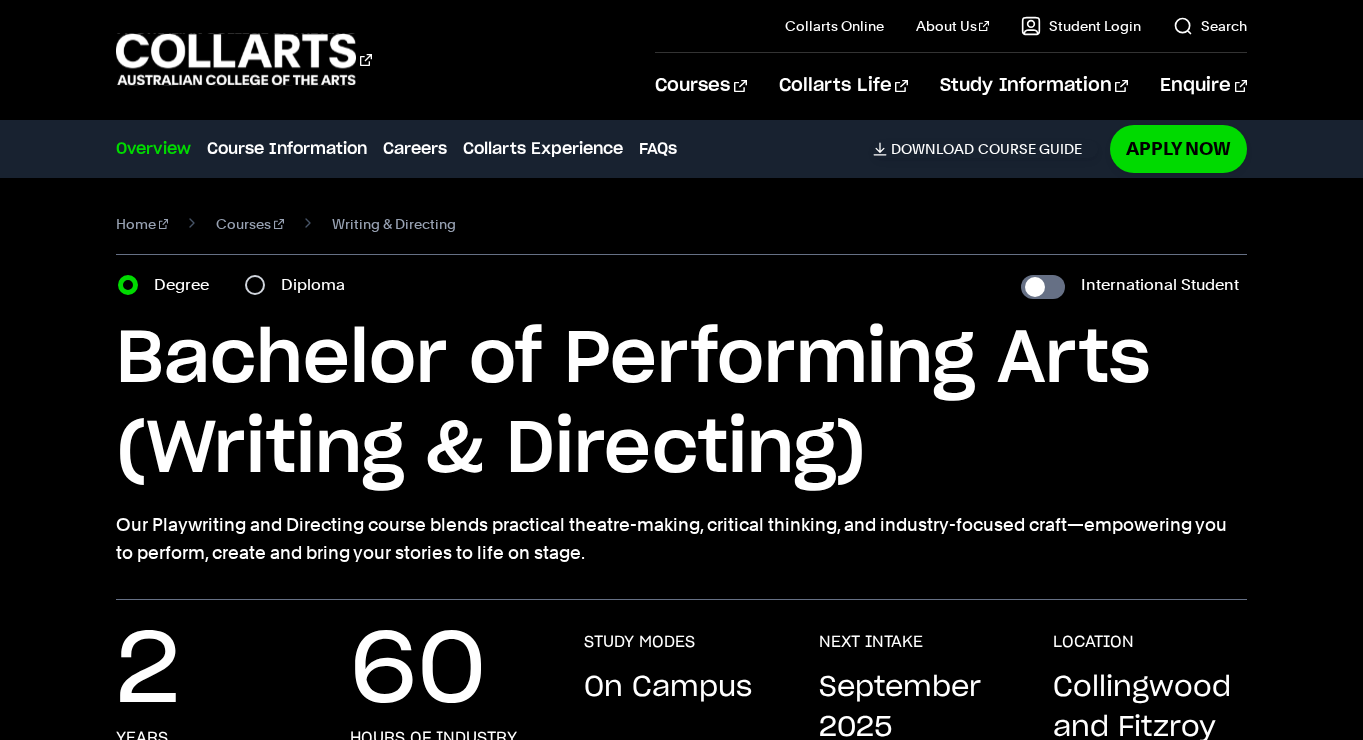 scroll, scrollTop: 0, scrollLeft: 0, axis: both 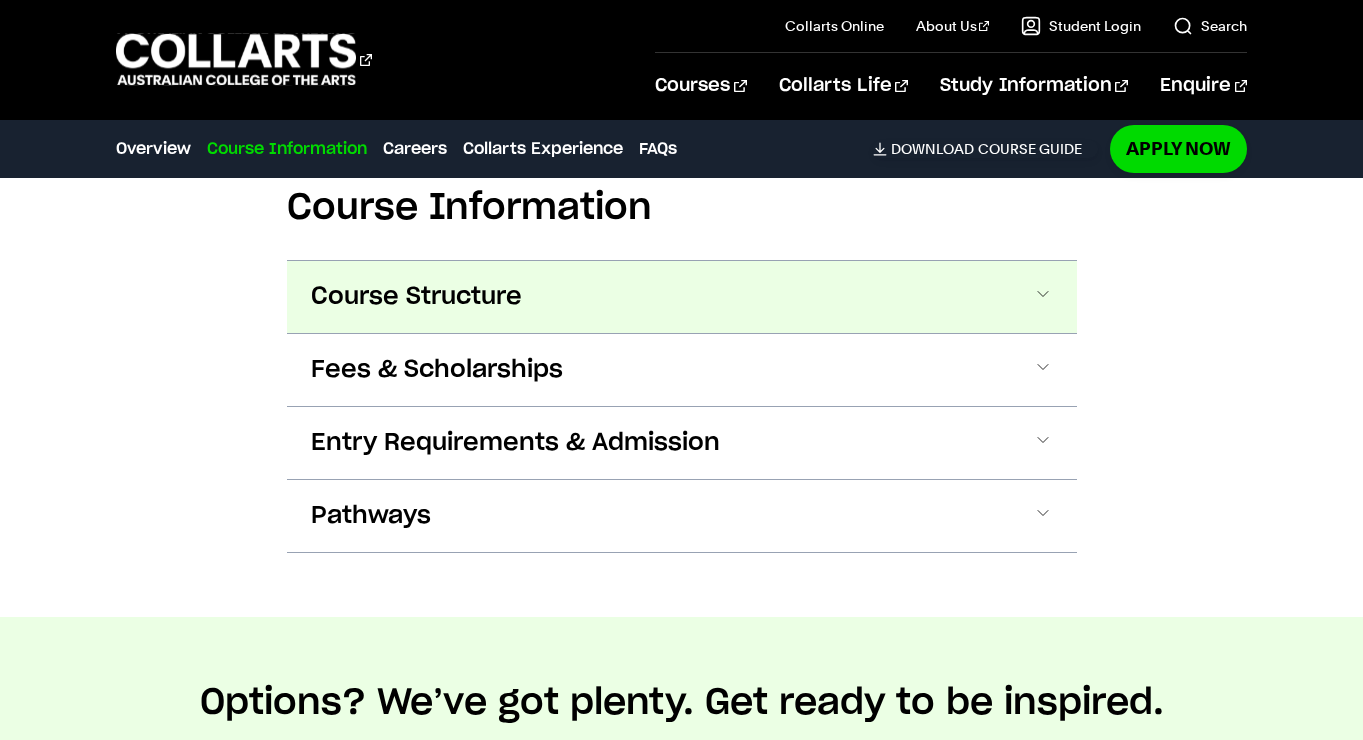 click on "Course Structure" at bounding box center (416, 297) 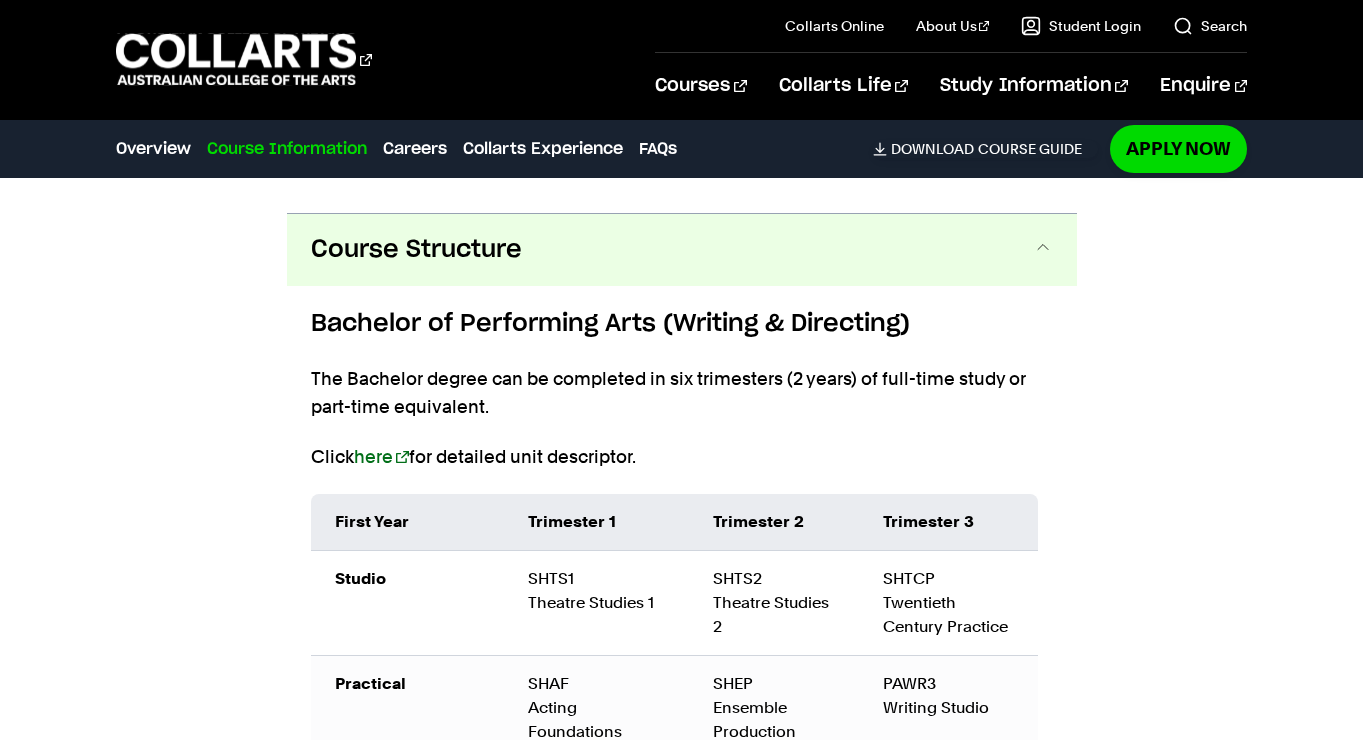 scroll, scrollTop: 2259, scrollLeft: 0, axis: vertical 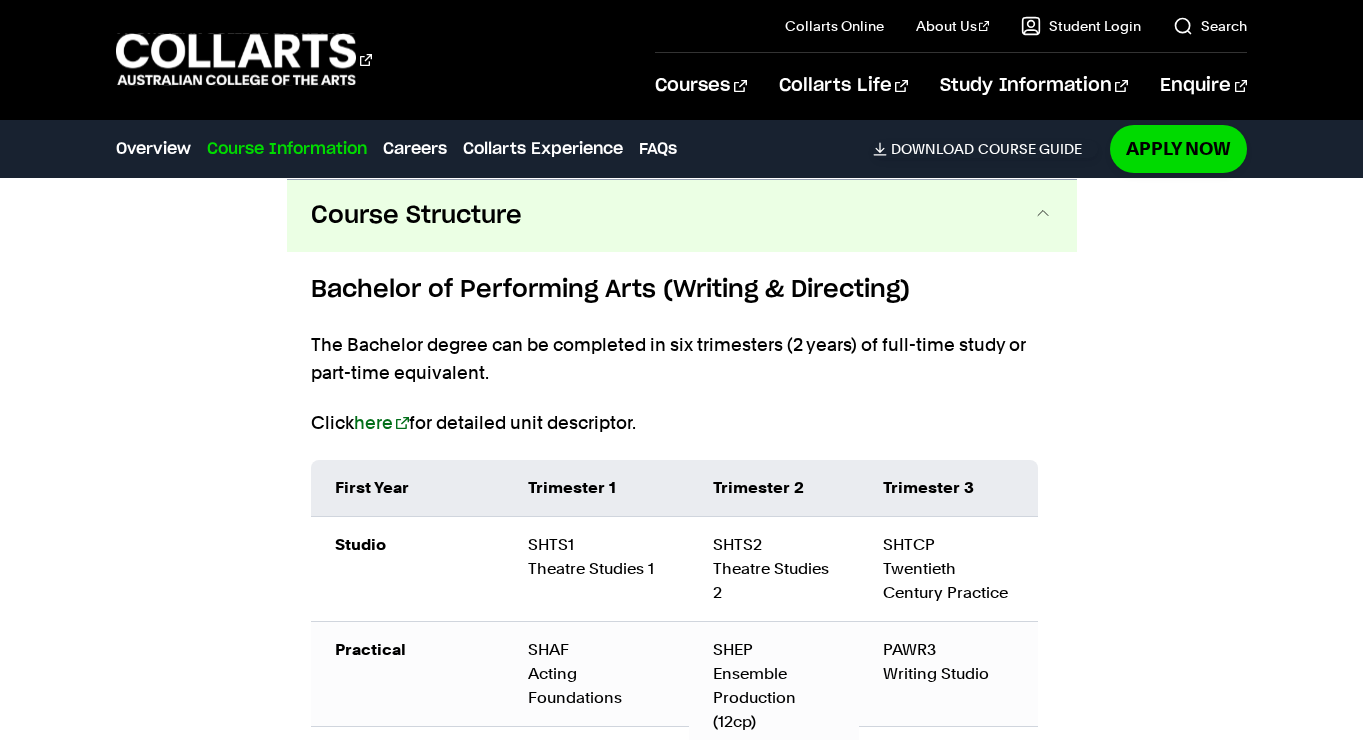 click on "Course Structure" at bounding box center [416, 216] 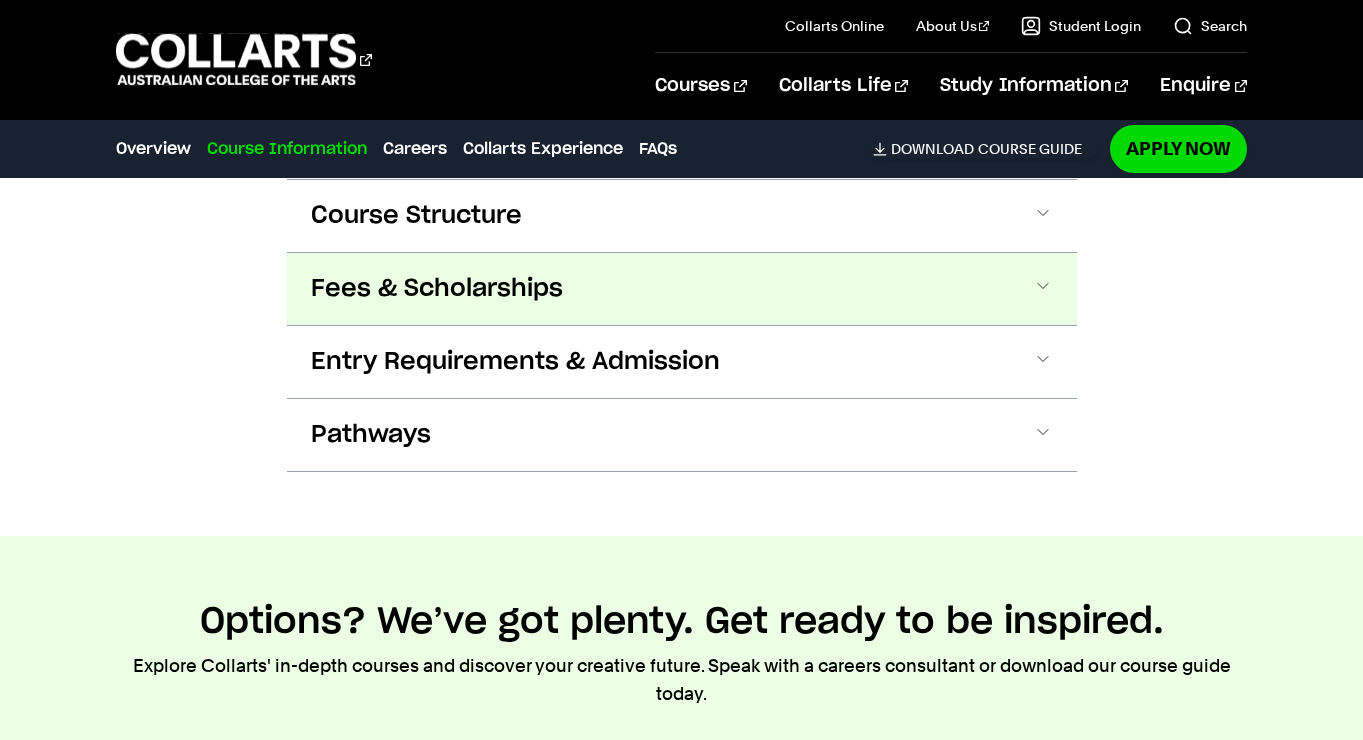 click on "Fees & Scholarships" at bounding box center [437, 289] 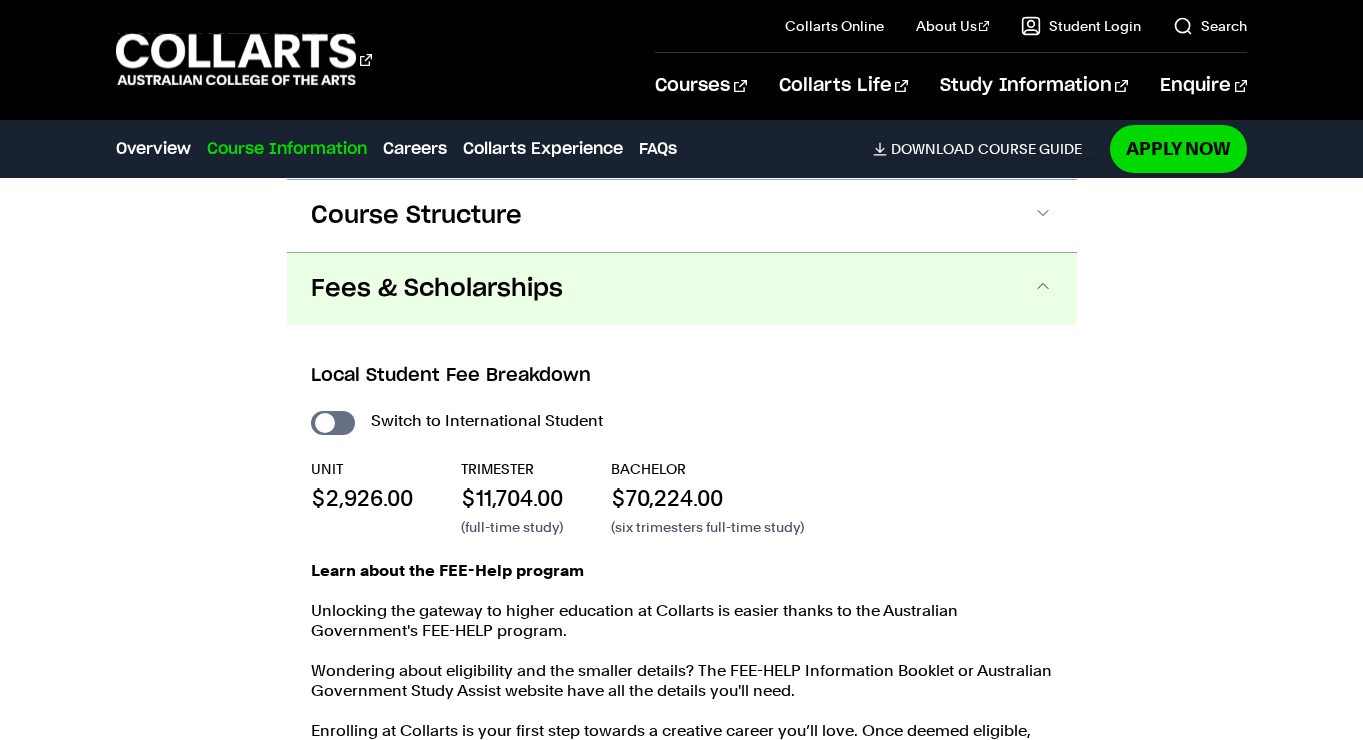 scroll, scrollTop: 2332, scrollLeft: 0, axis: vertical 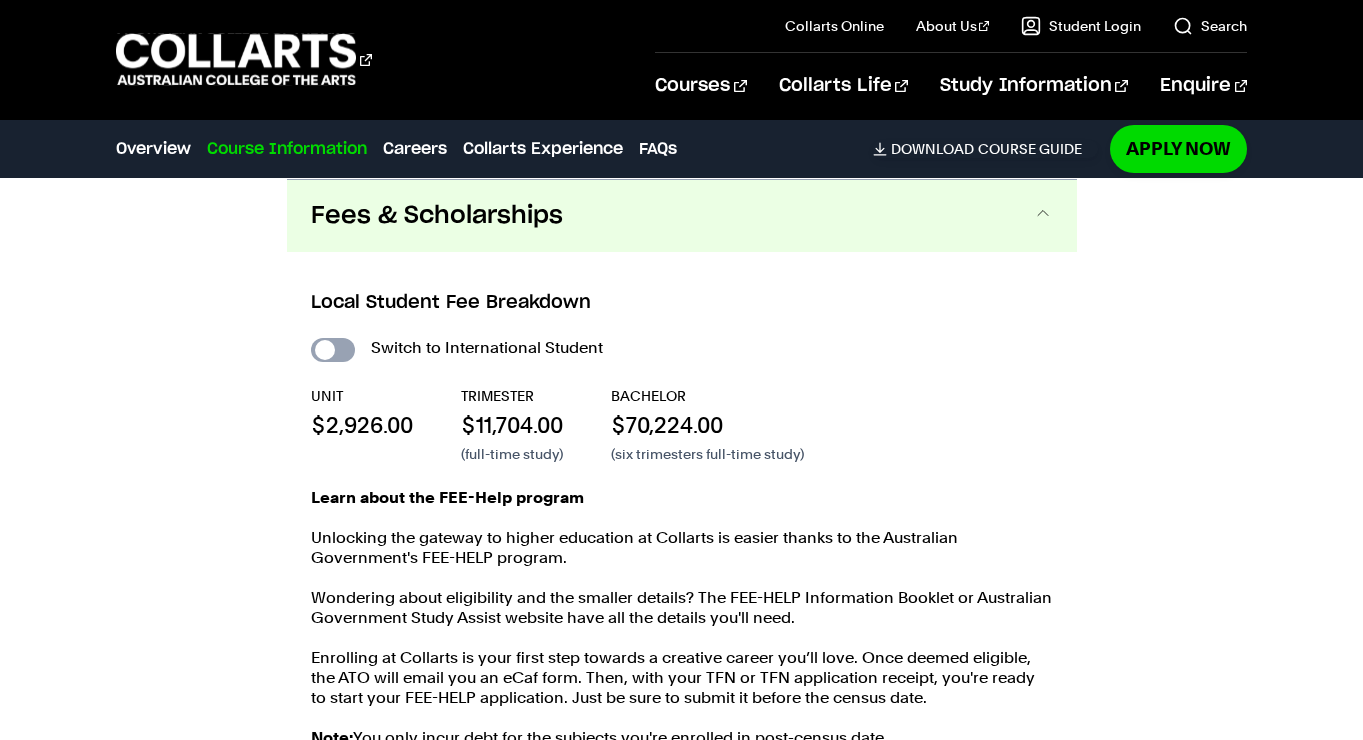 click on "International Student" at bounding box center [333, 350] 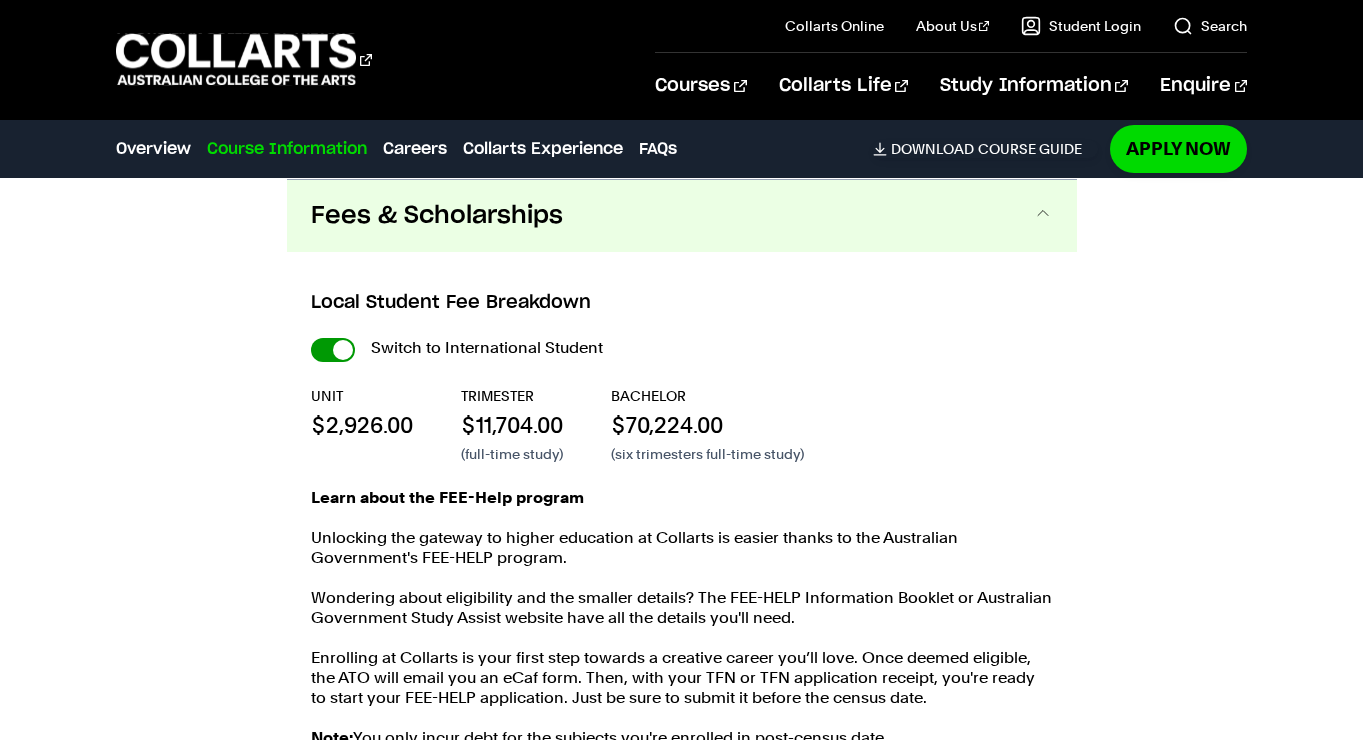 checkbox on "true" 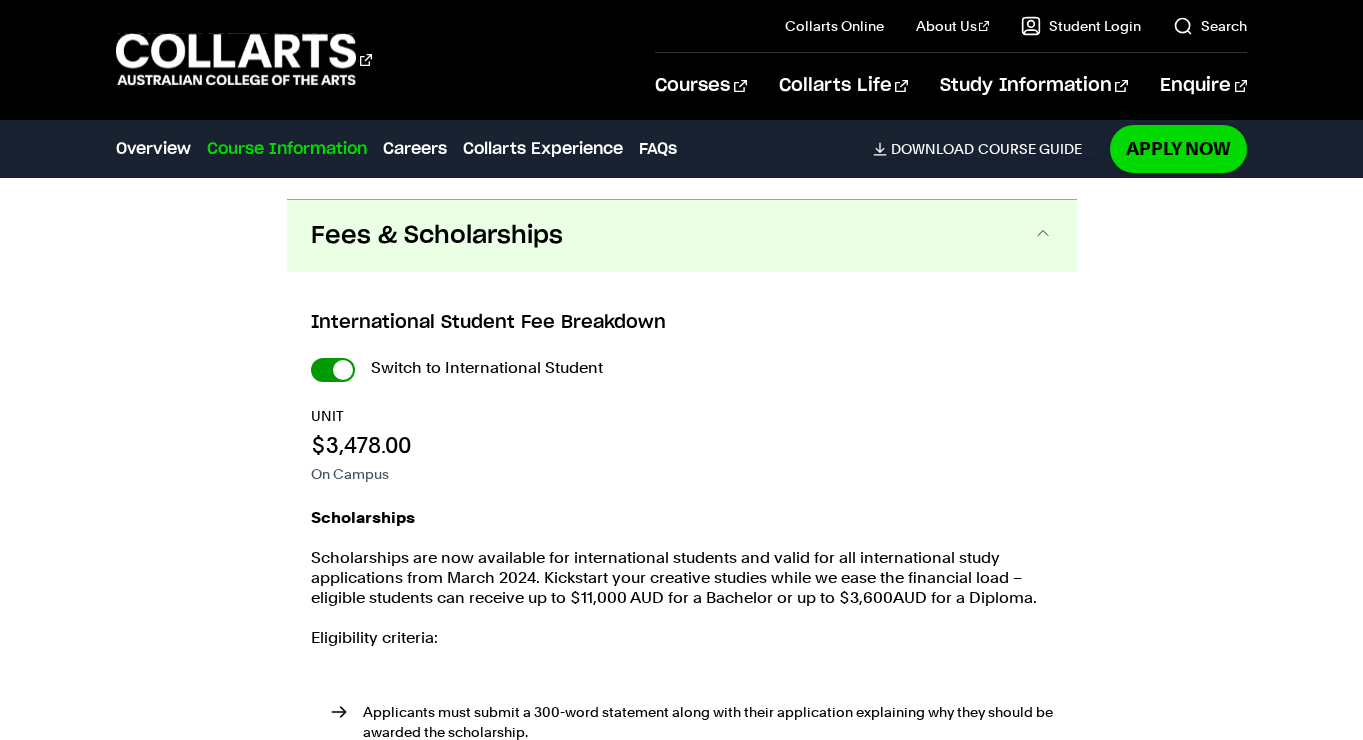 click on "International Student" at bounding box center [0, 0] 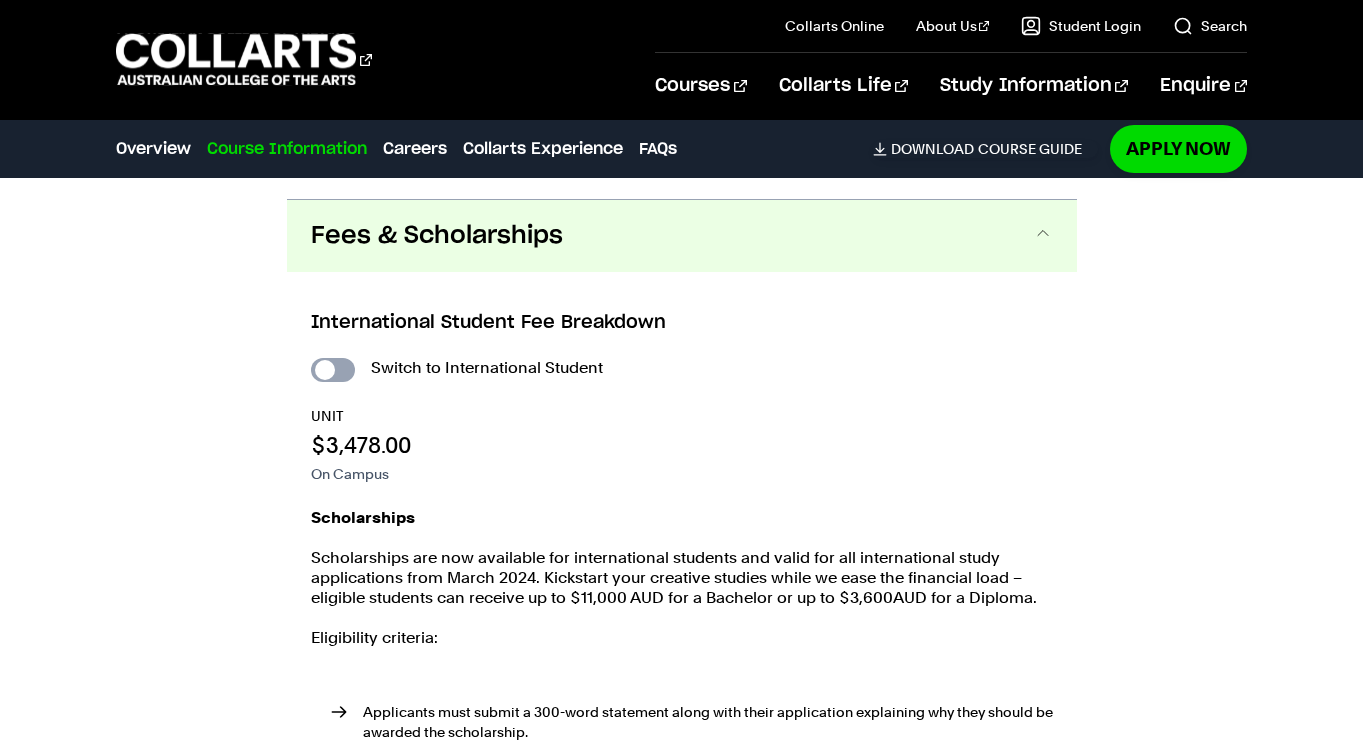 checkbox on "false" 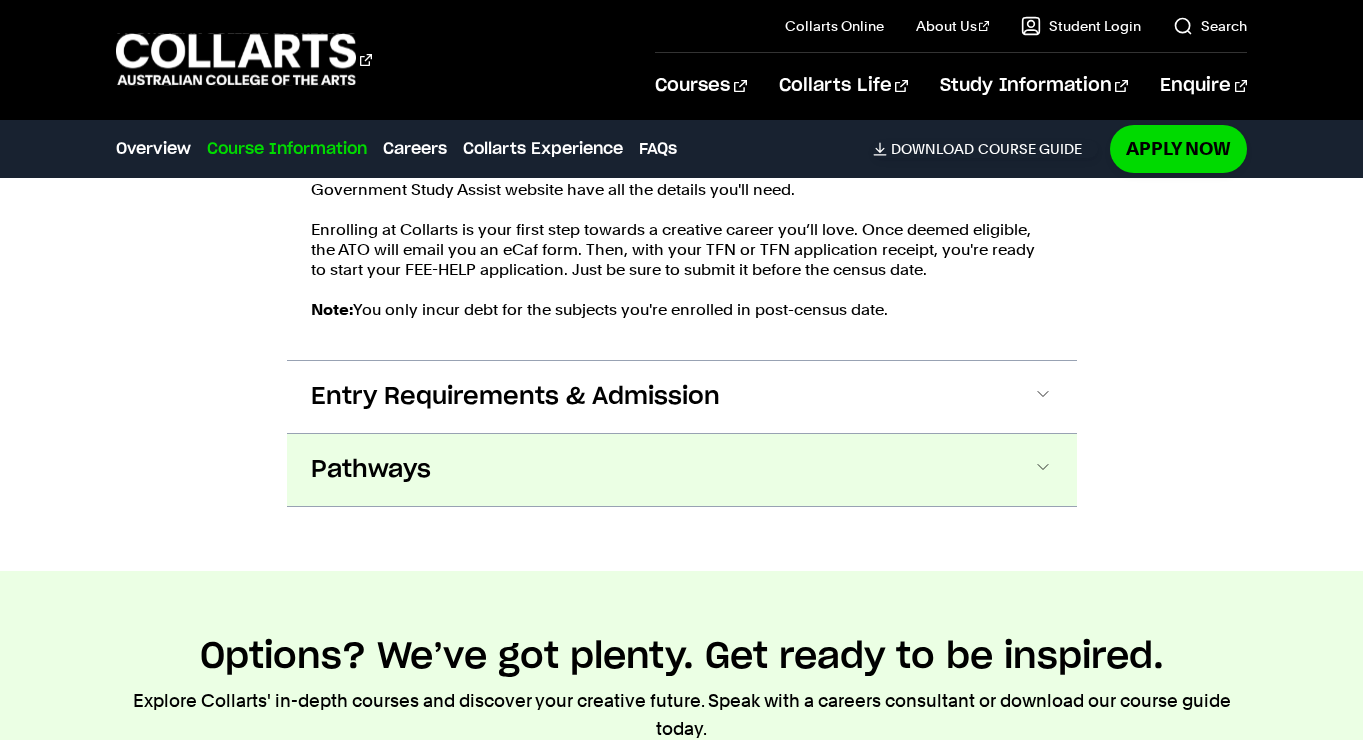 click on "Pathways" at bounding box center (682, 470) 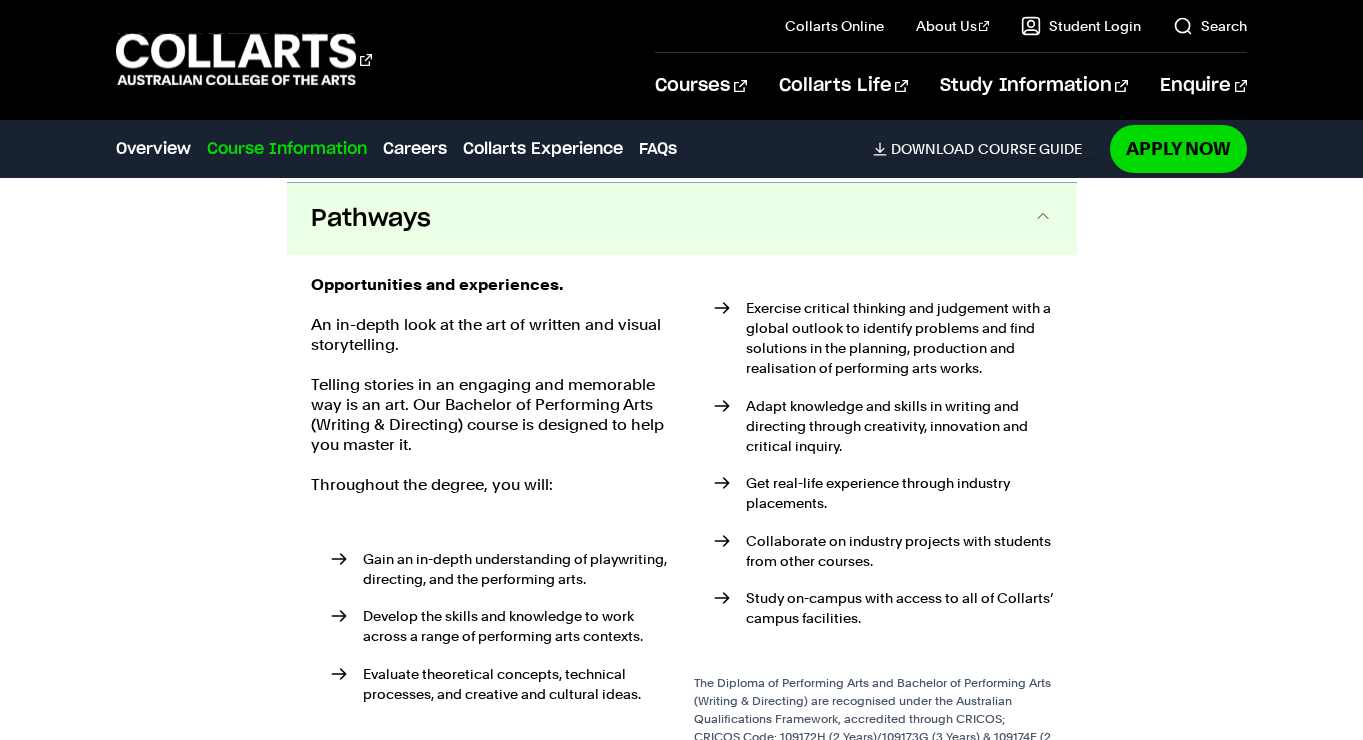 scroll, scrollTop: 3014, scrollLeft: 0, axis: vertical 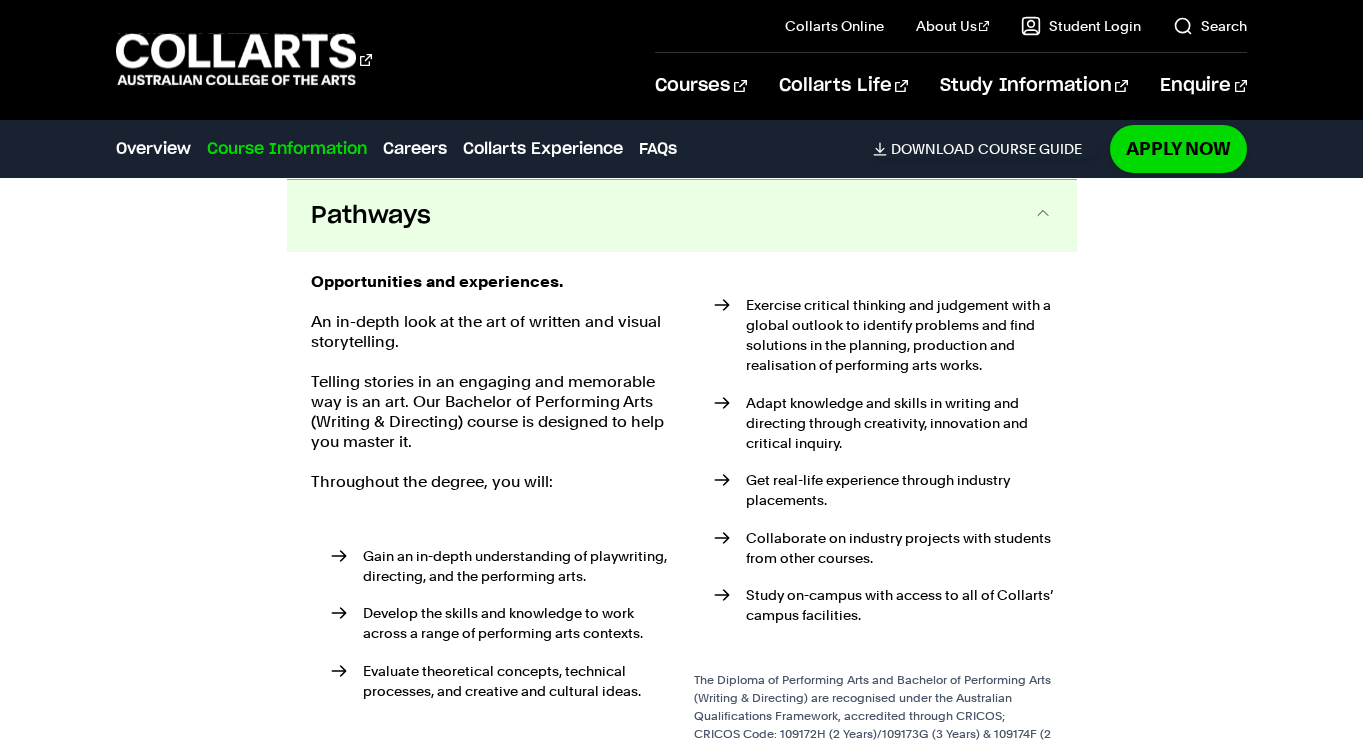 click on "Pathways" at bounding box center [682, 216] 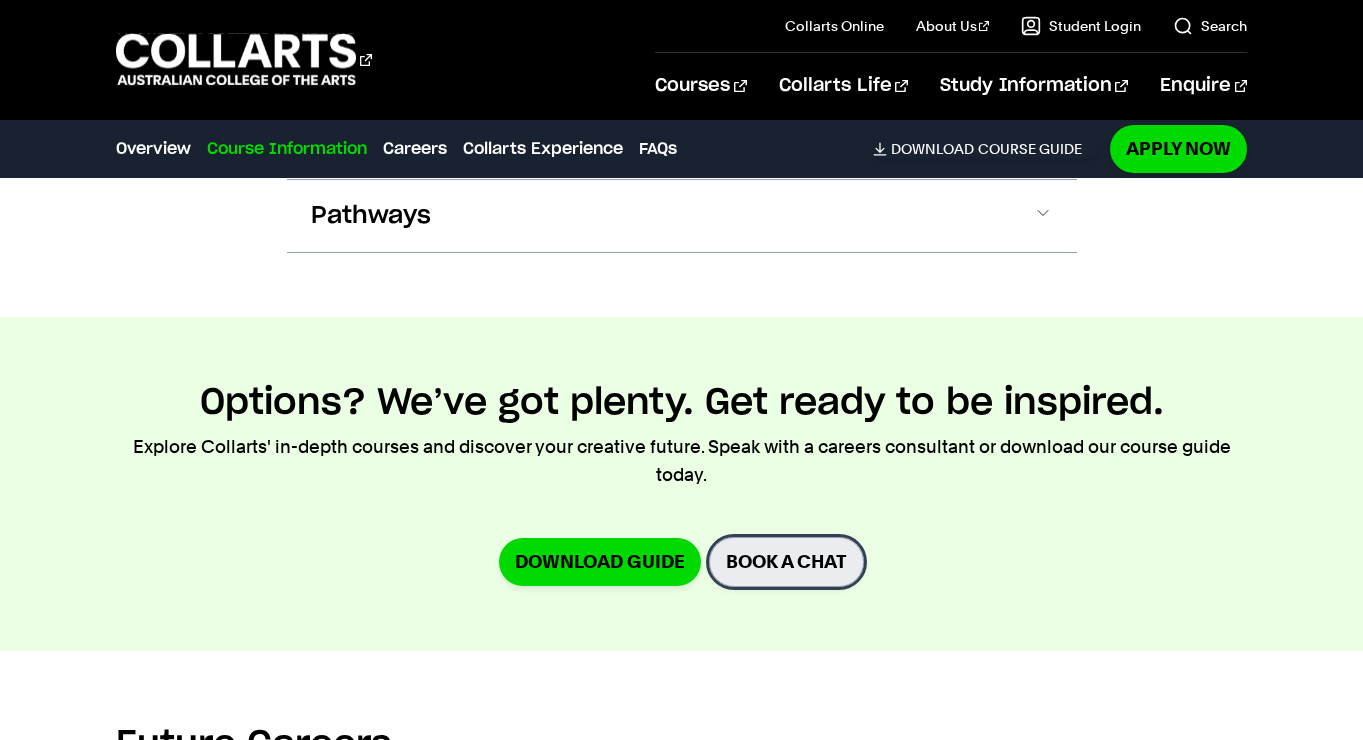 click on "BOOK A CHAT" at bounding box center [786, 561] 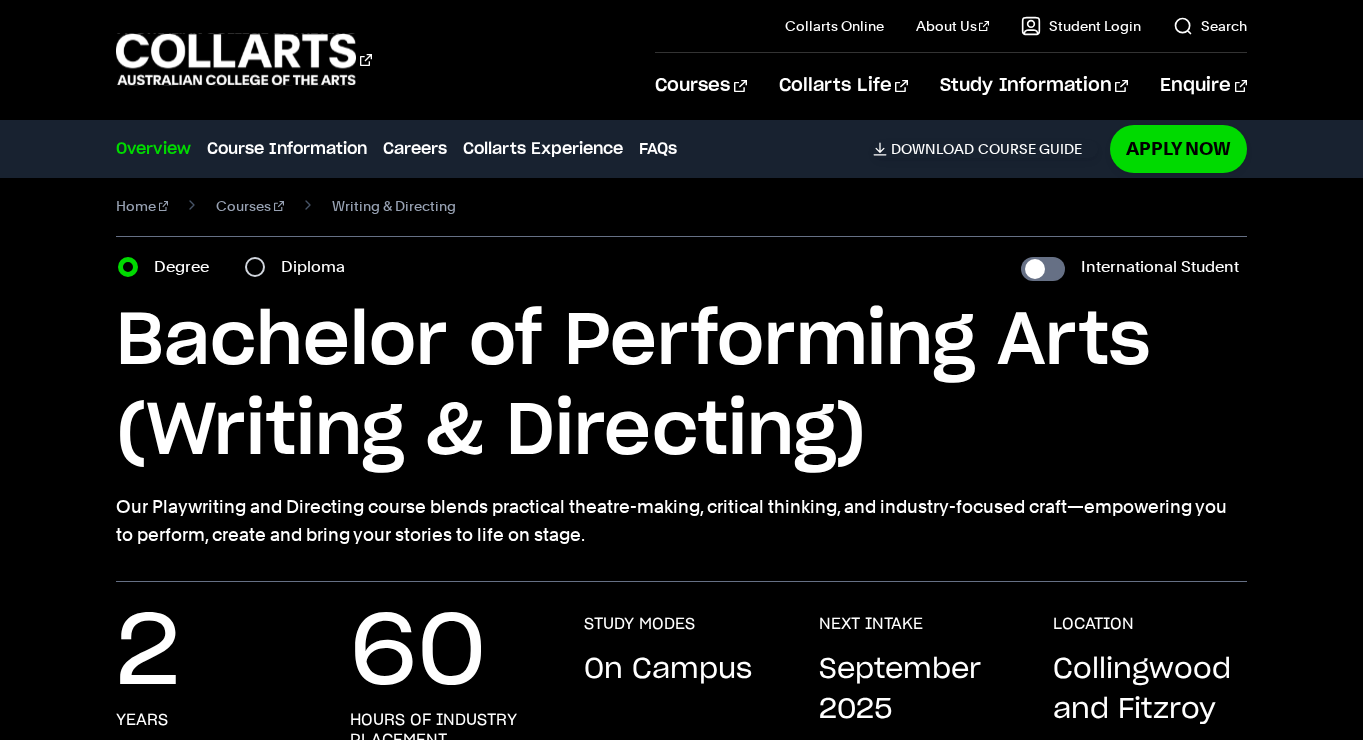 scroll, scrollTop: 11, scrollLeft: 0, axis: vertical 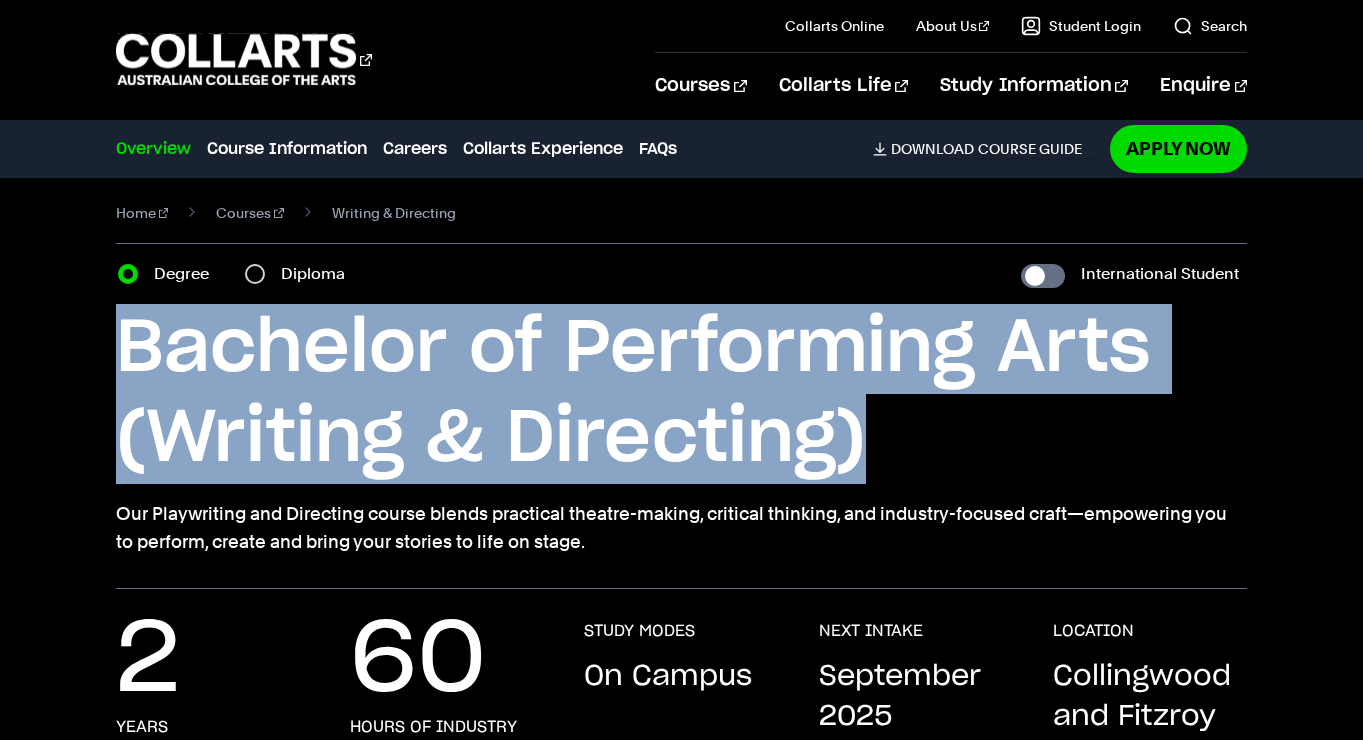 drag, startPoint x: 115, startPoint y: 350, endPoint x: 907, endPoint y: 430, distance: 796.03015 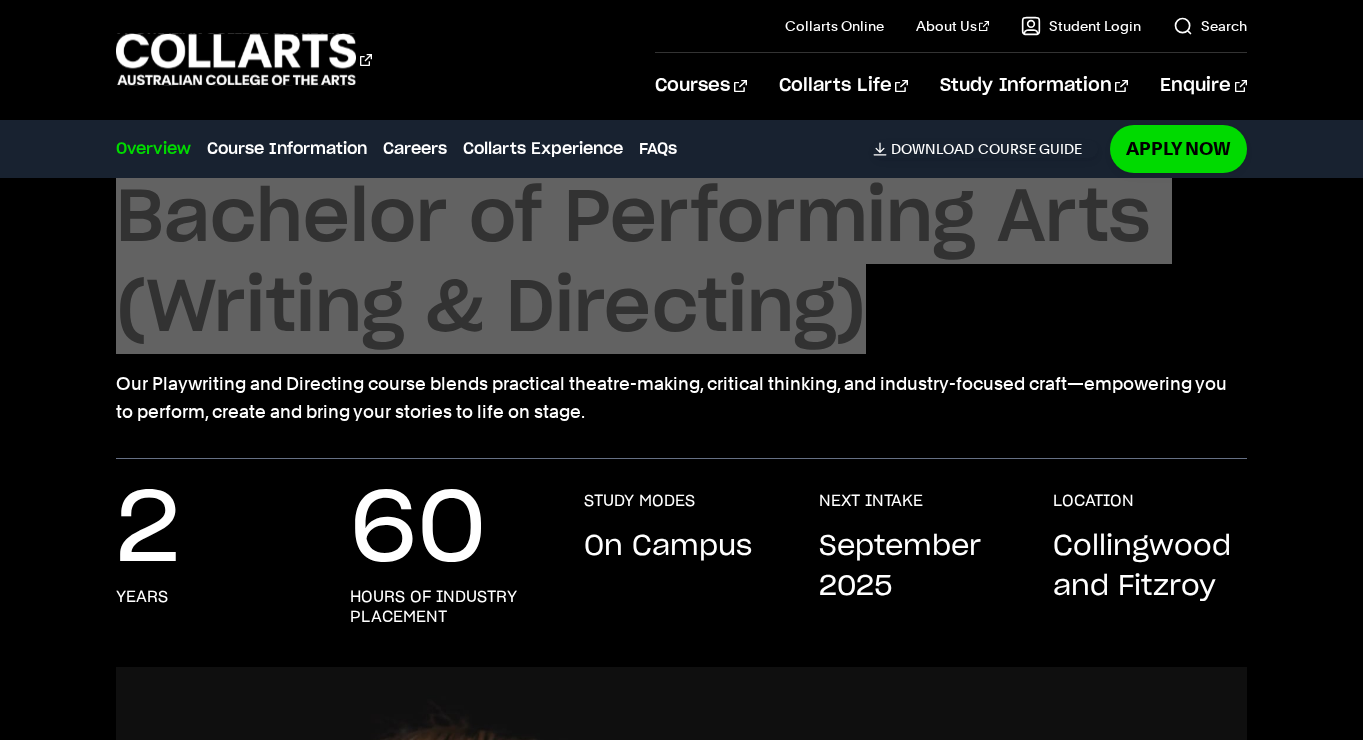 scroll, scrollTop: 0, scrollLeft: 0, axis: both 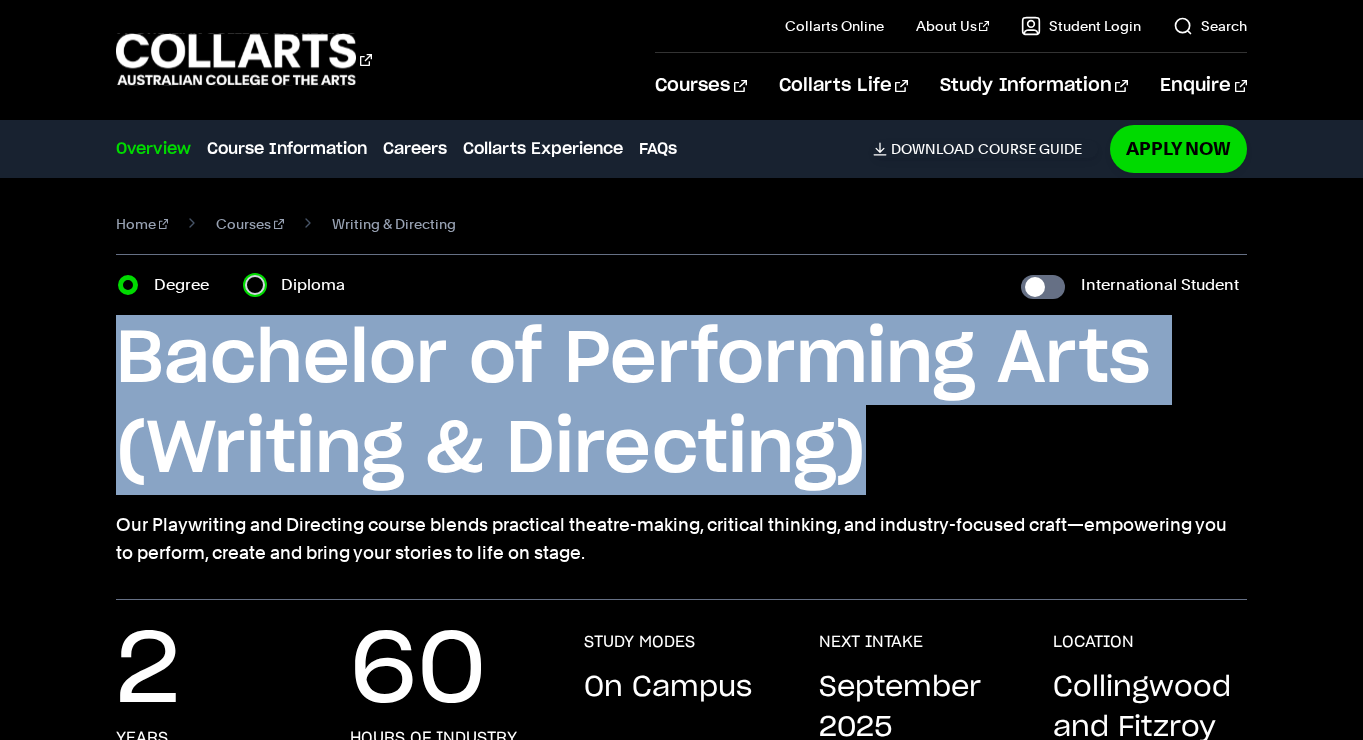 click on "Diploma" at bounding box center [255, 285] 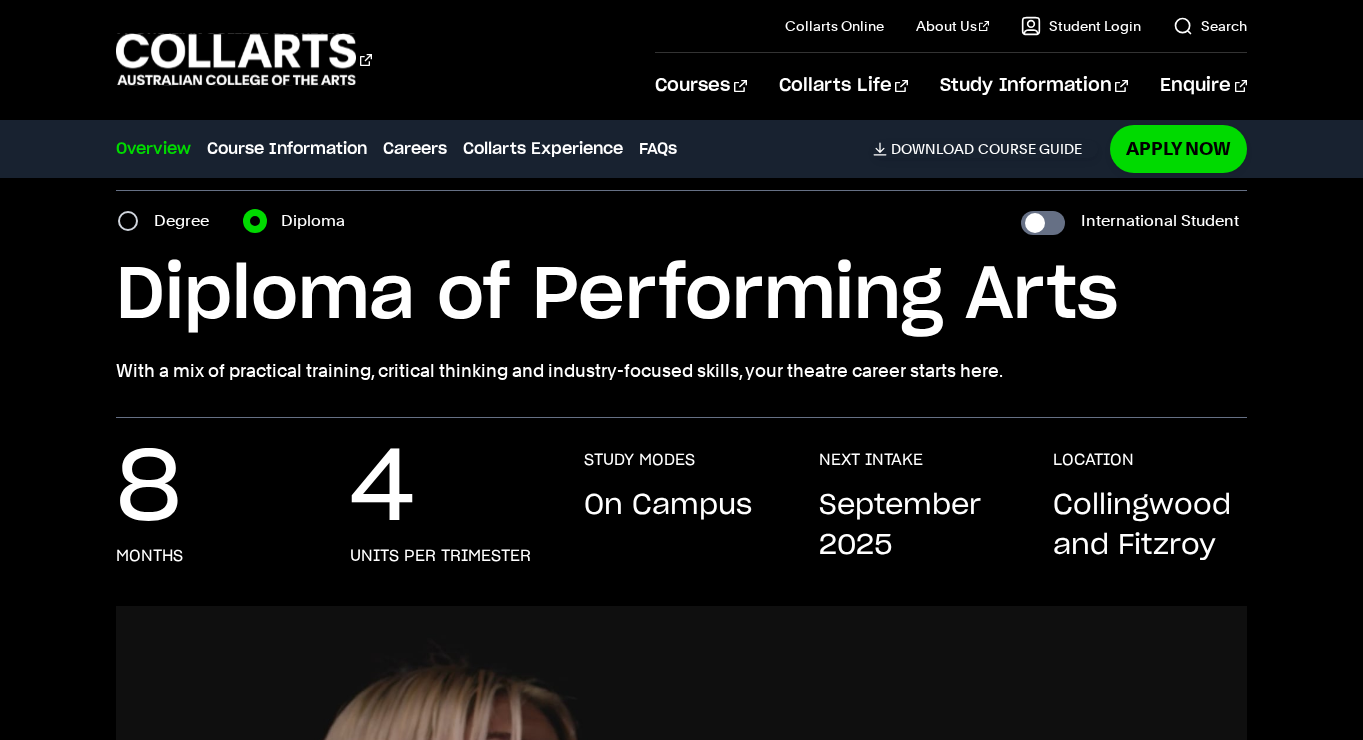 scroll, scrollTop: 0, scrollLeft: 0, axis: both 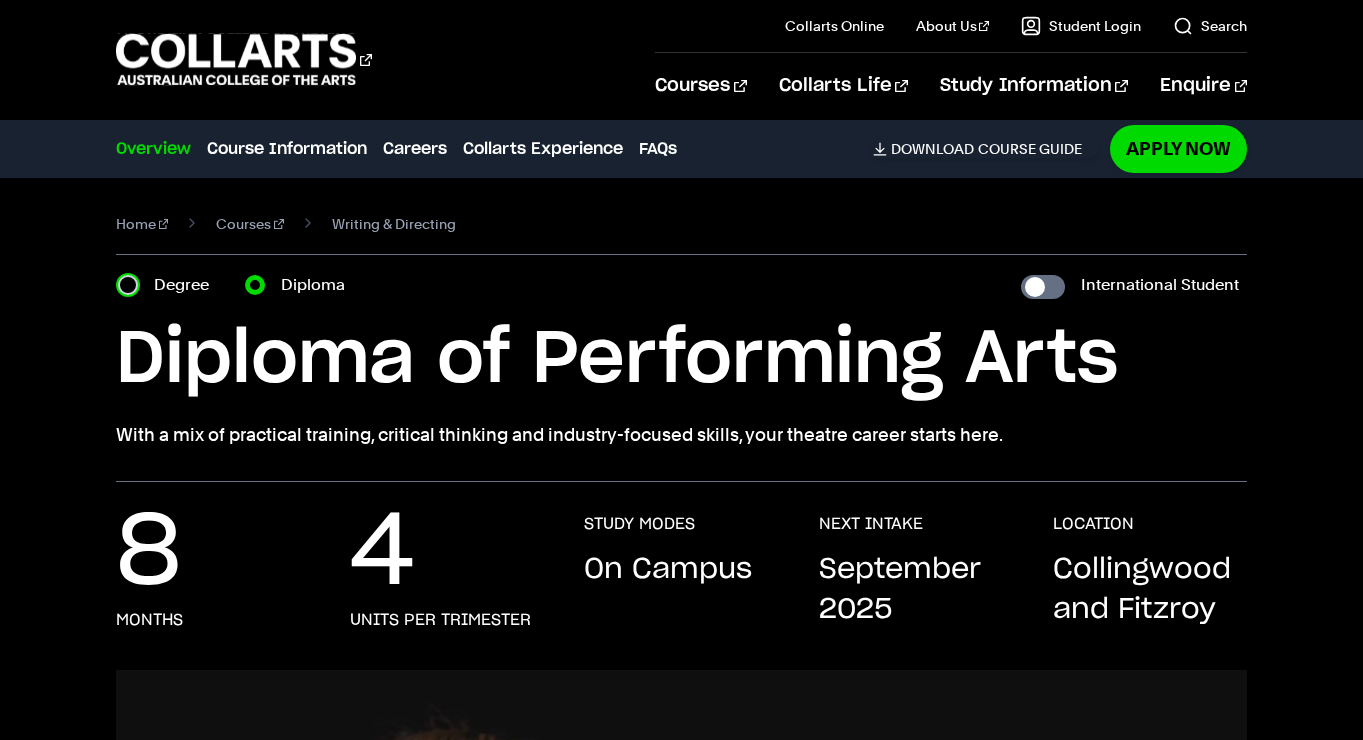 click on "Degree" at bounding box center (128, 285) 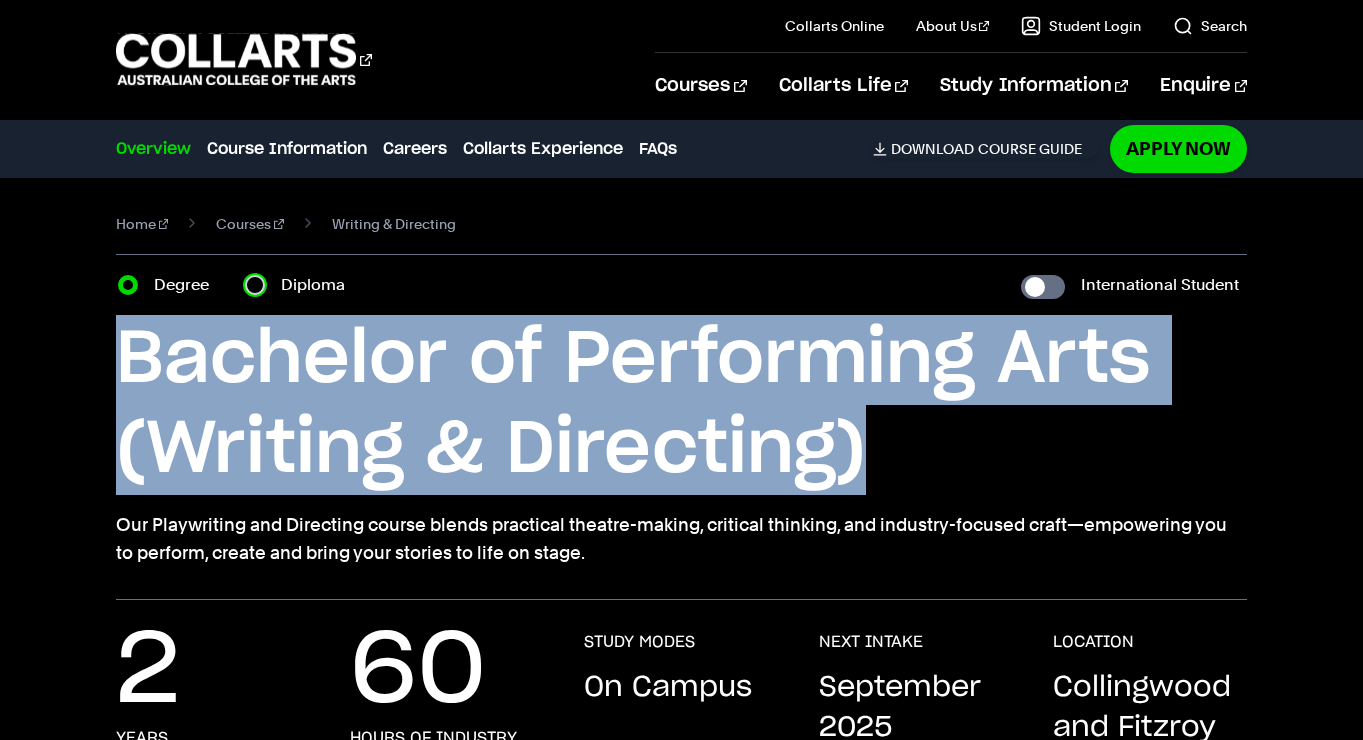click on "Diploma" at bounding box center [255, 285] 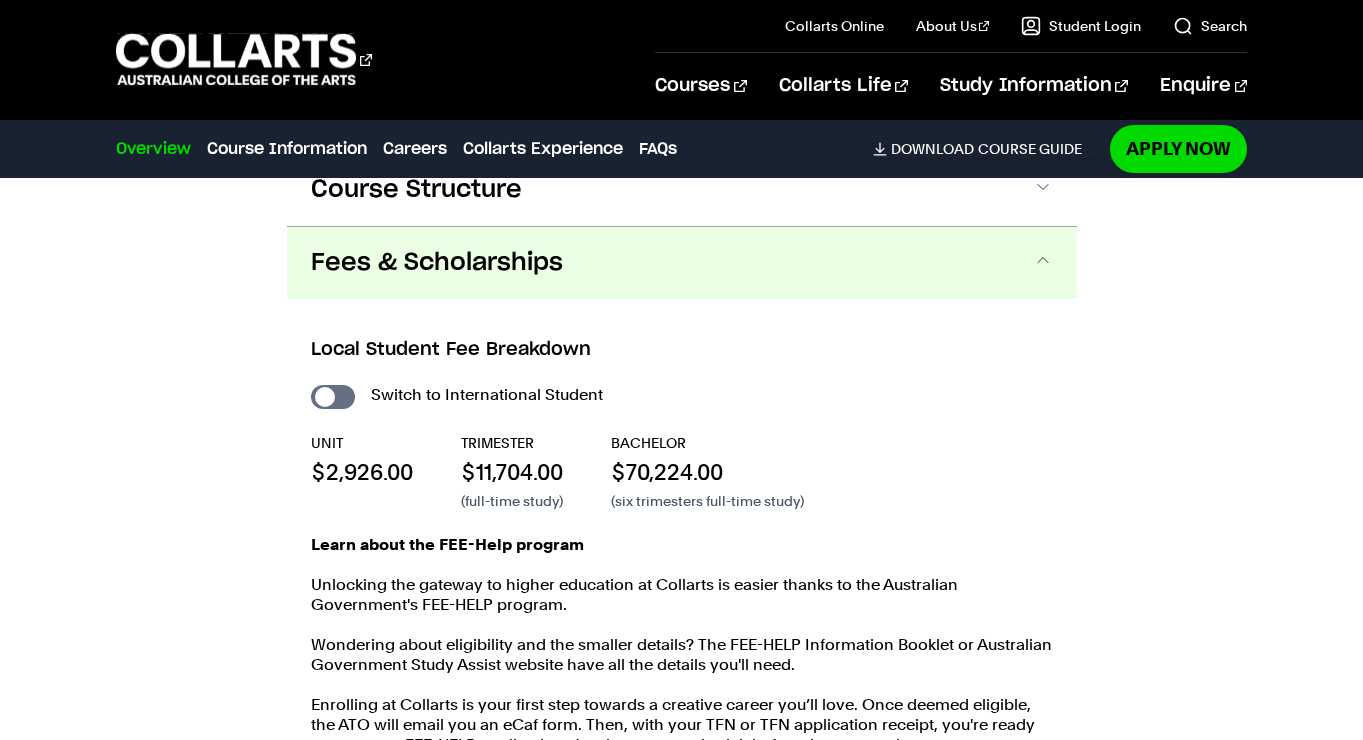 scroll, scrollTop: 2143, scrollLeft: 0, axis: vertical 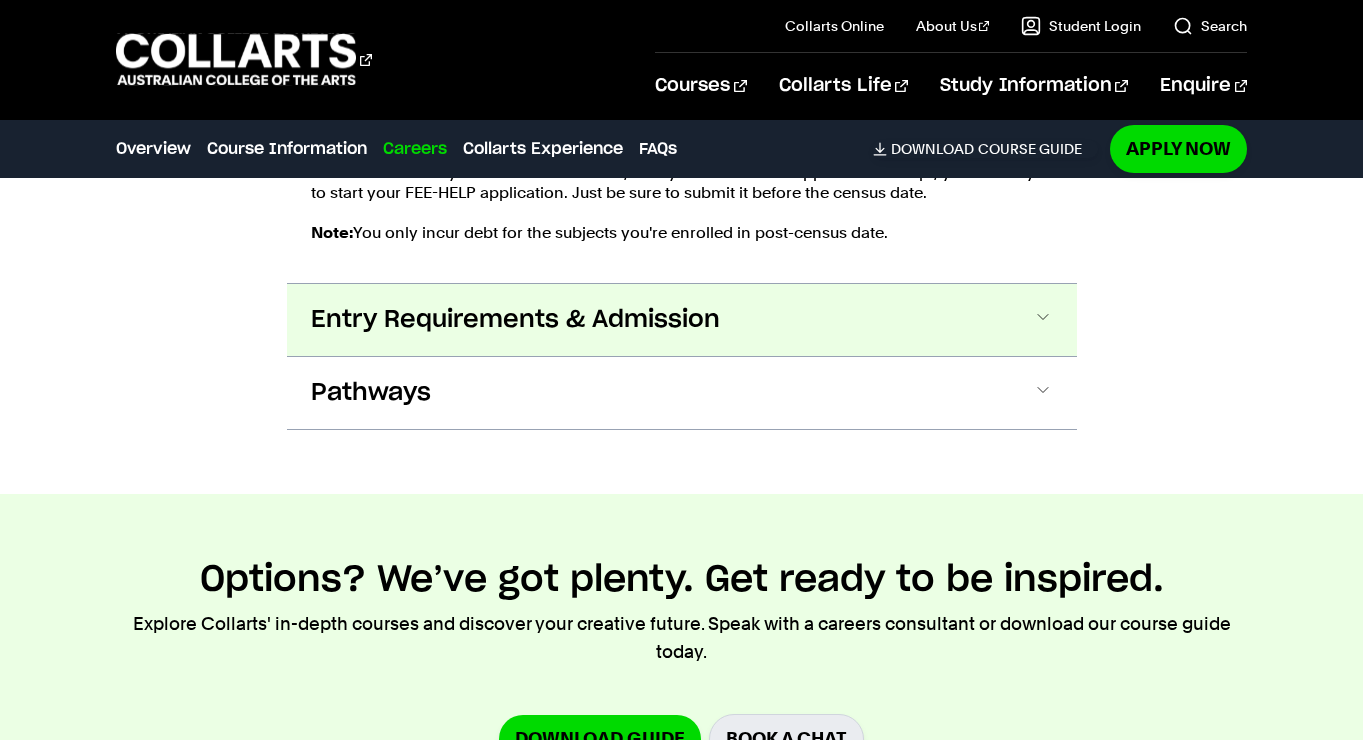 click on "Entry Requirements & Admission" at bounding box center [0, 0] 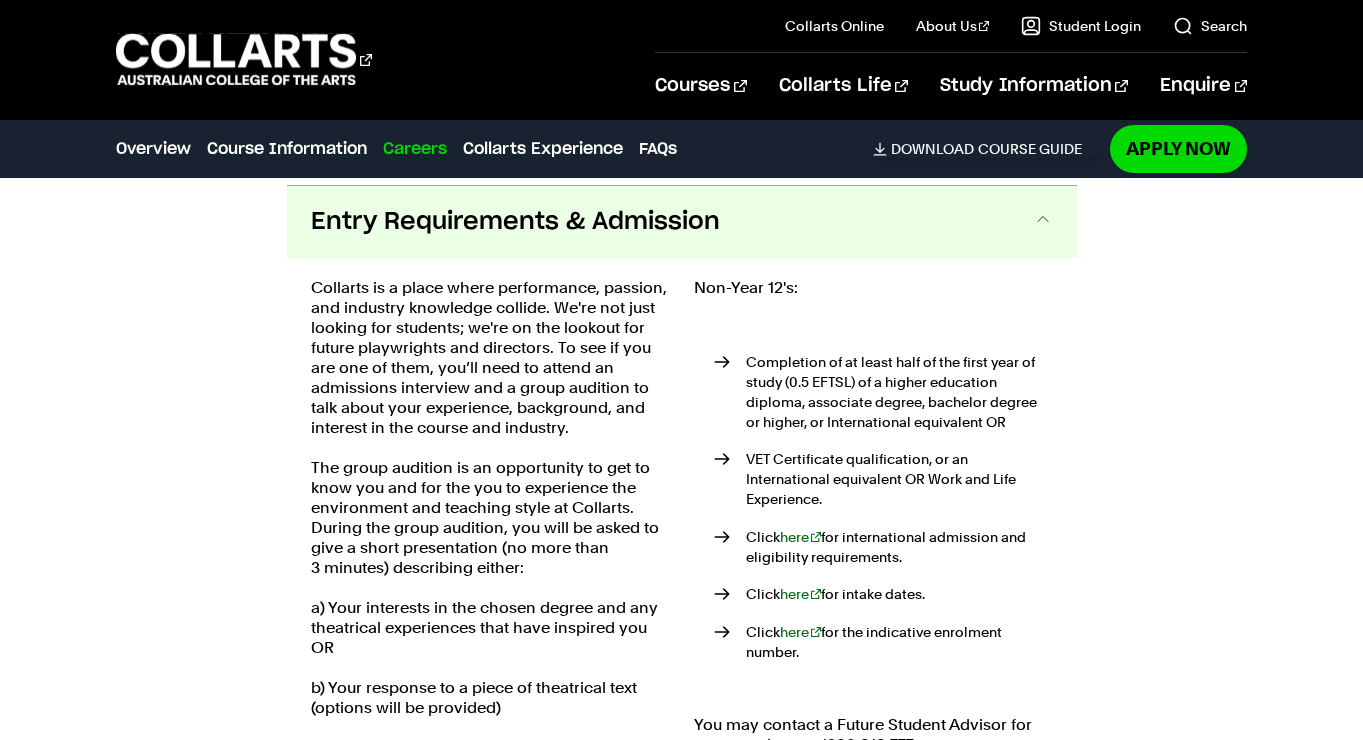 scroll, scrollTop: 2803, scrollLeft: 0, axis: vertical 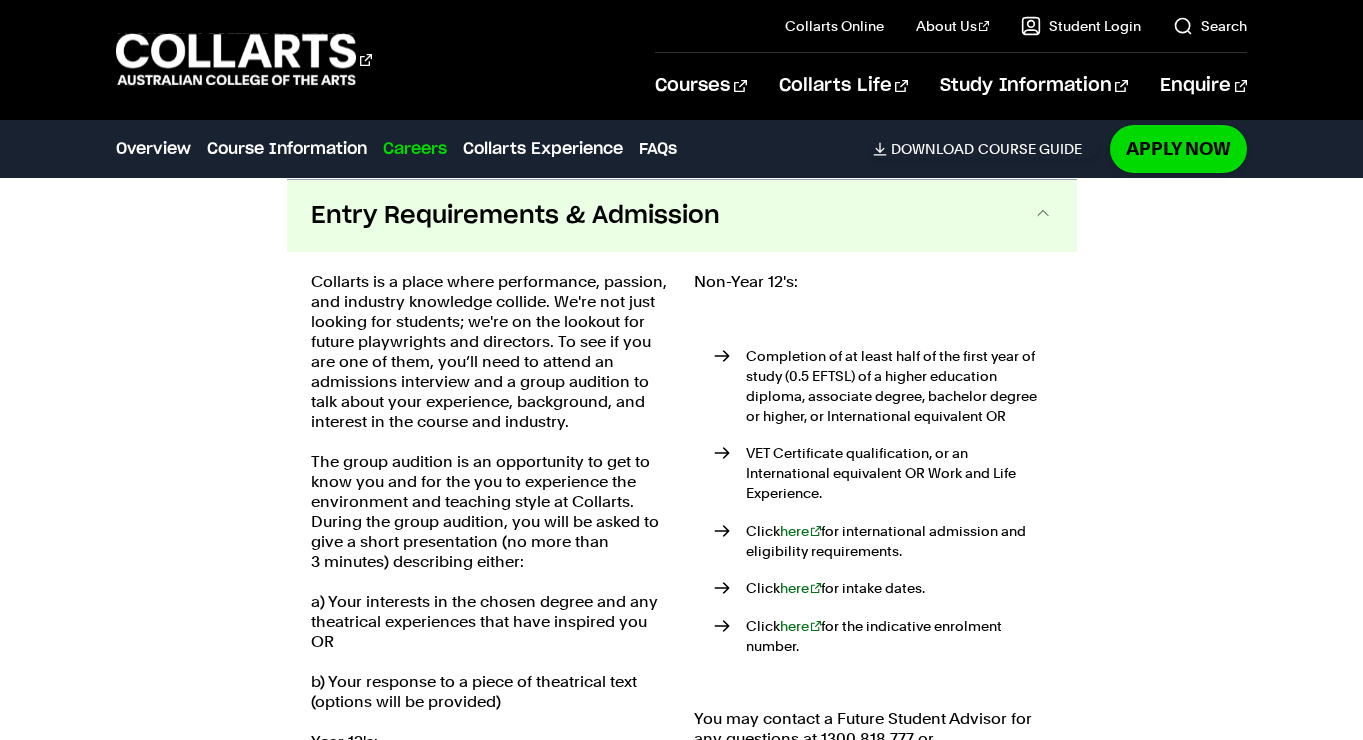 click on "Entry Requirements & Admission" at bounding box center [515, 216] 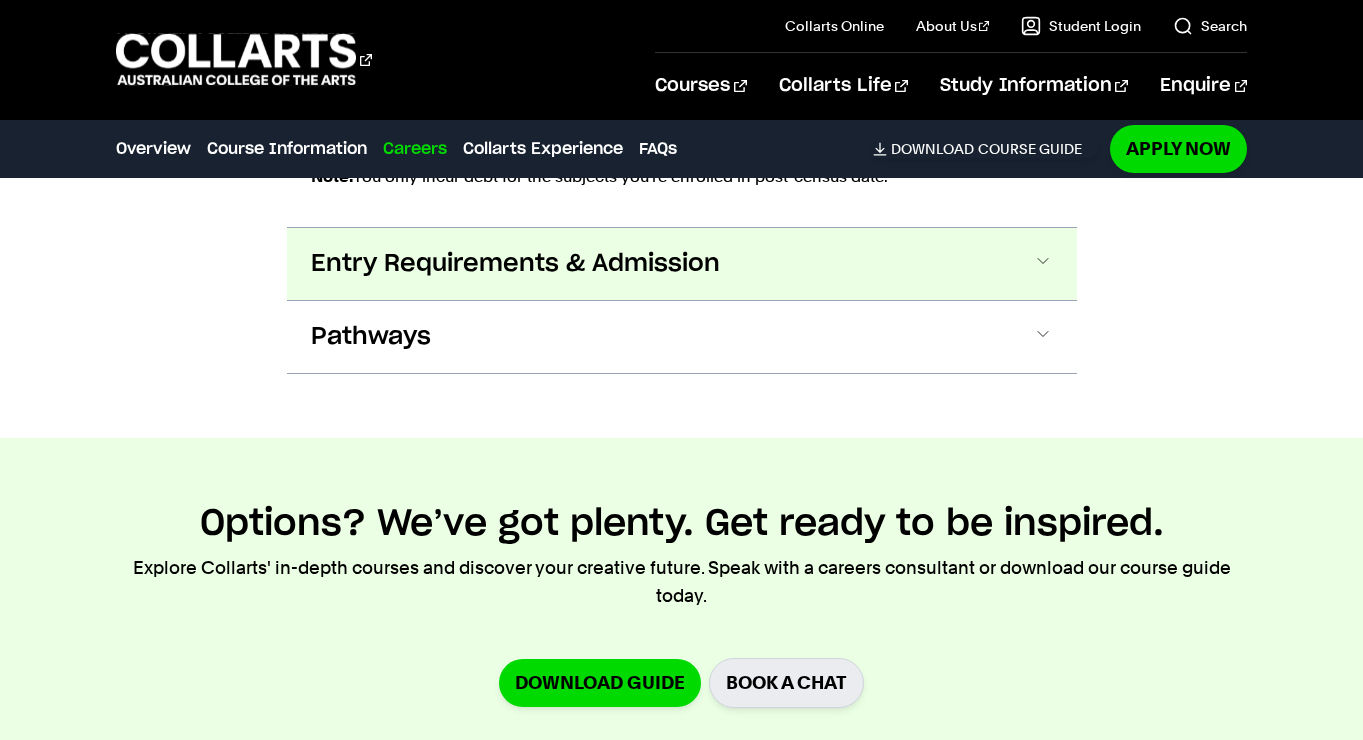 click on "Entry Requirements & Admission" at bounding box center [0, 0] 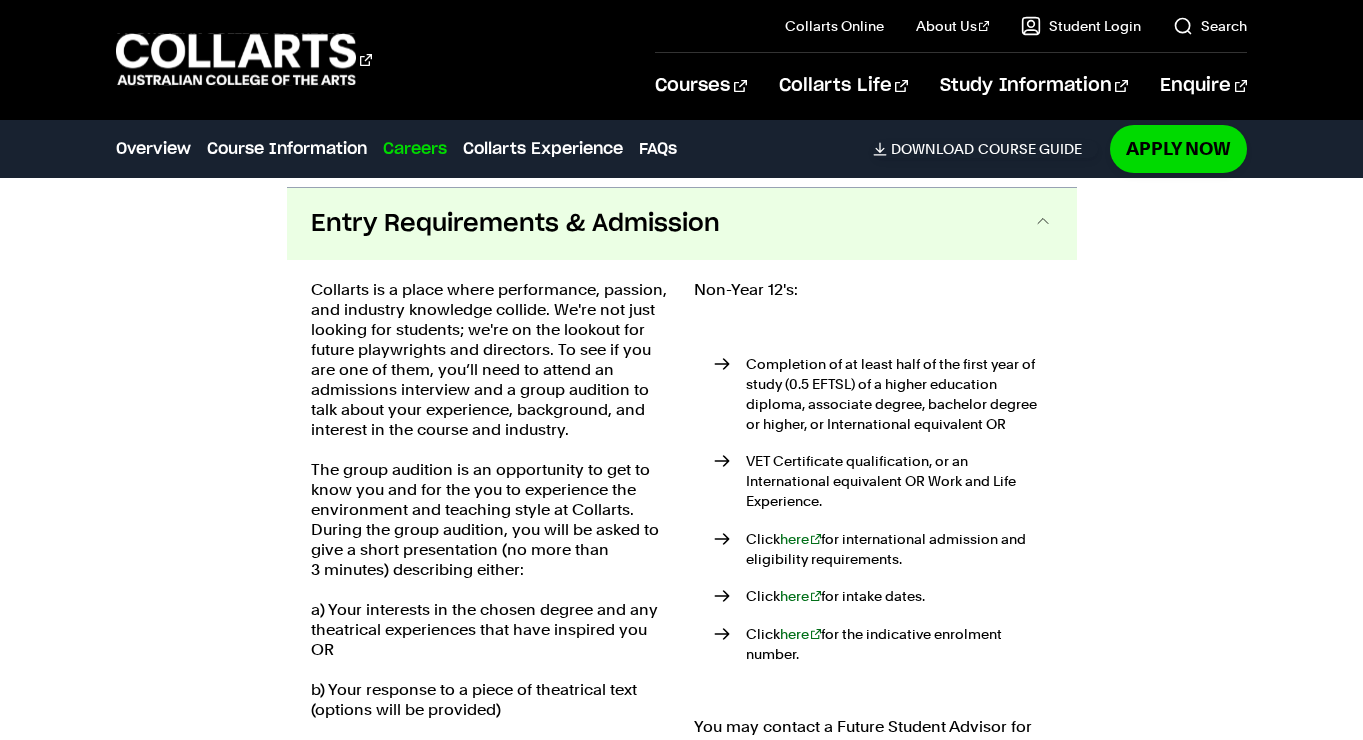 scroll, scrollTop: 2803, scrollLeft: 0, axis: vertical 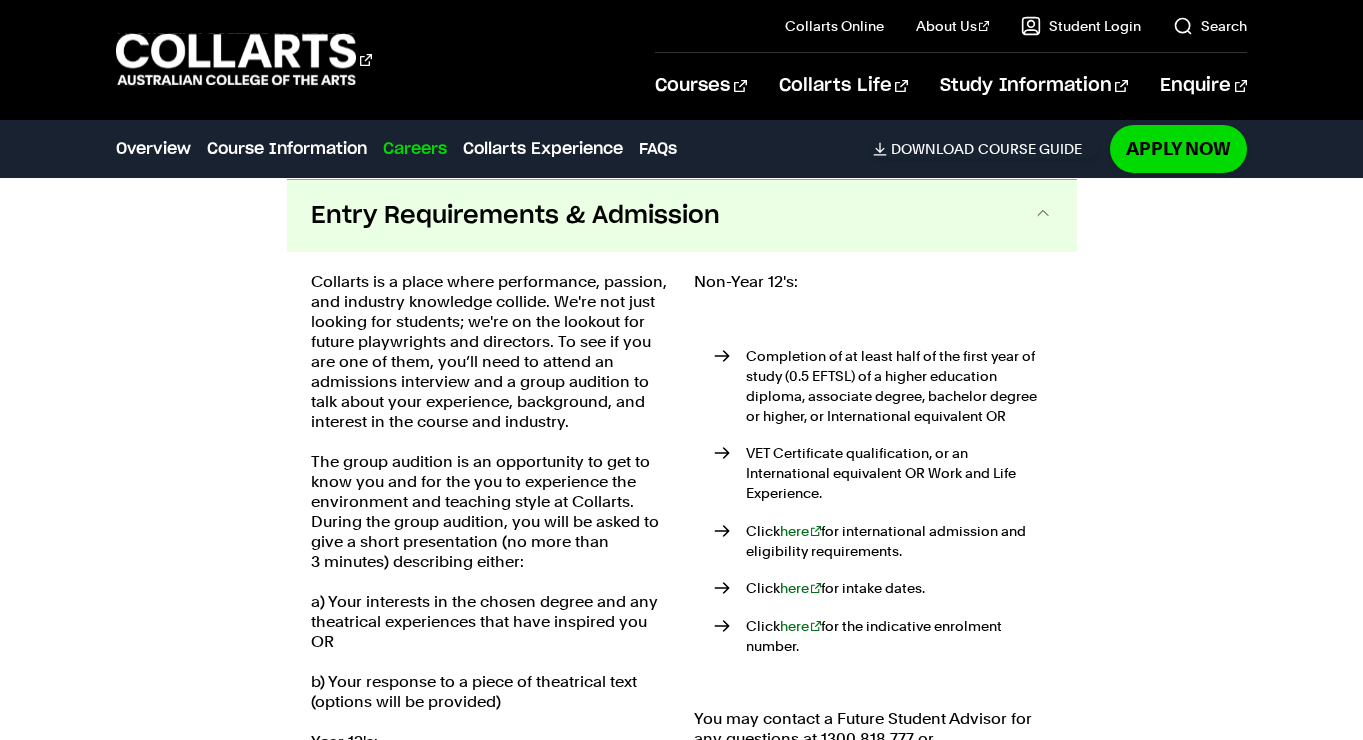 click on "Collarts is a place where performance, passion, and industry knowledge collide. We're not just looking for students; we're on the lookout for future playwrights and directors. To see if you are one of them, you’ll need to attend an admissions interview and a group audition to talk about your experience, background, and interest in the course and industry." at bounding box center (490, 352) 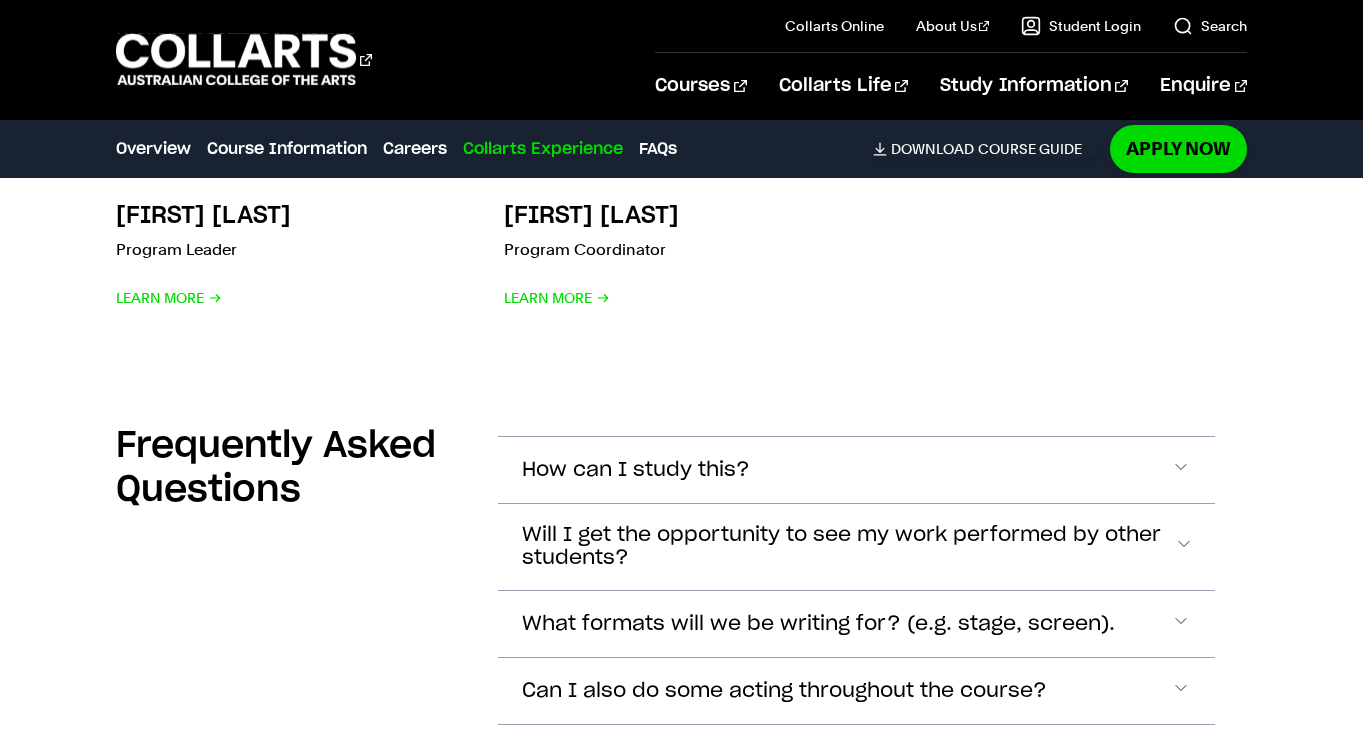 scroll, scrollTop: 5739, scrollLeft: 0, axis: vertical 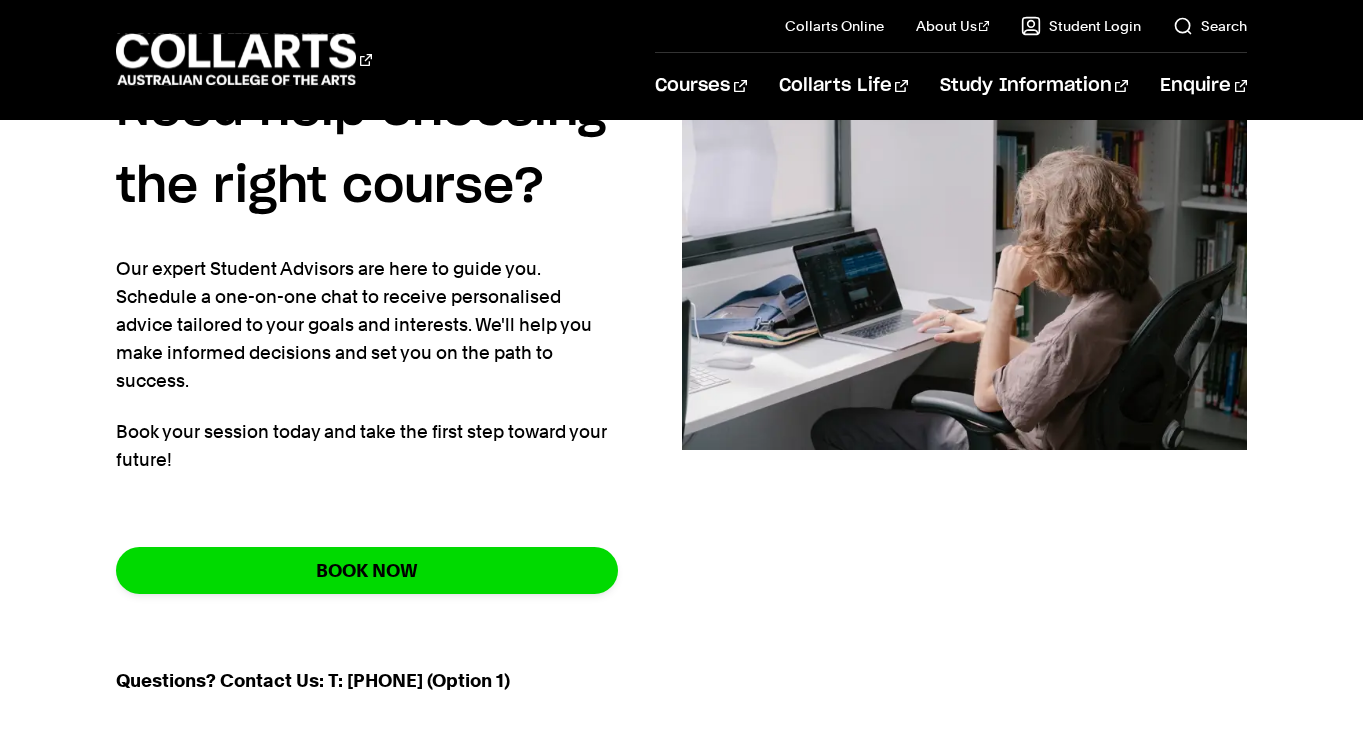 click on "Need help choosing the right course?
Our expert Student Advisors are here to guide you. Schedule a one-on-one chat to receive personalised advice tailored to your goals and interests. We'll help you make informed decisions and set you on the path to success.
Book your session today and take the first step toward your future!
BOOK NOW
Questions? Contact Us: T: (+61) 1300 818 777 (Option 1)" at bounding box center (399, 400) 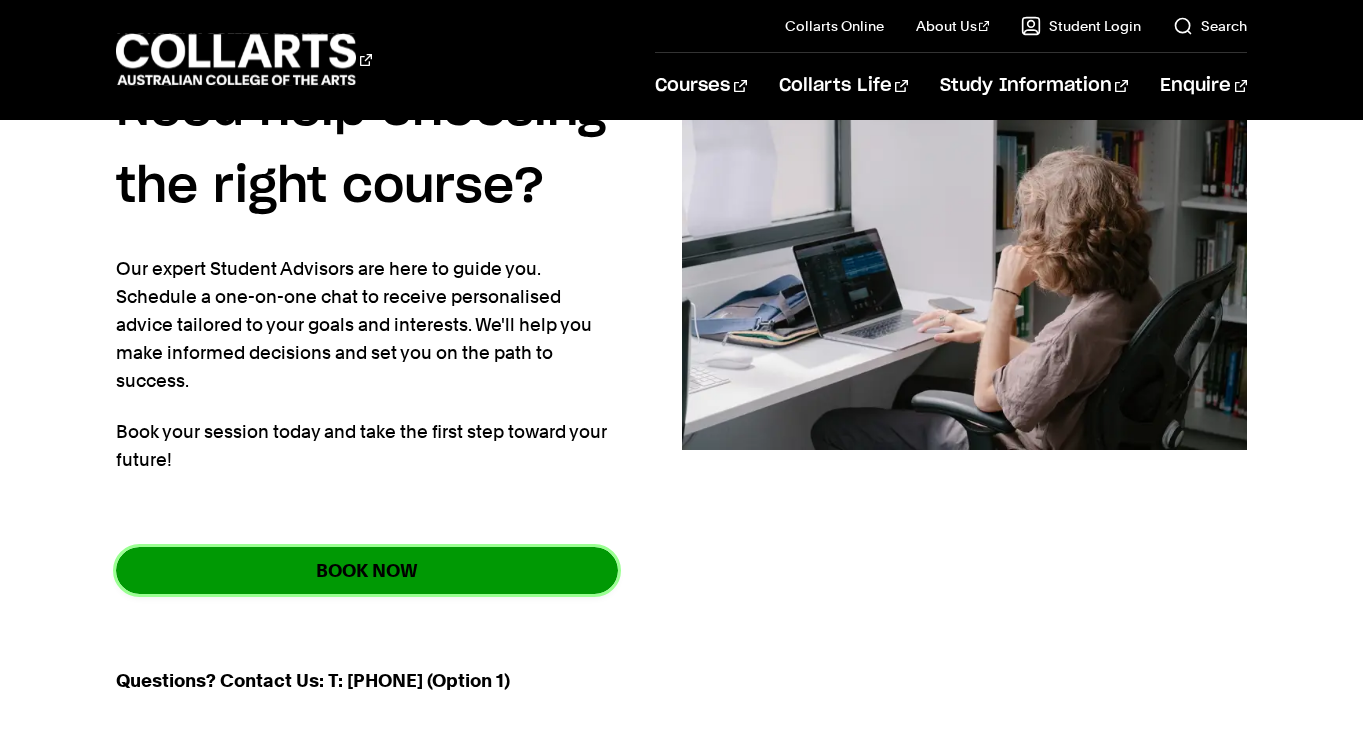 click on "BOOK NOW" at bounding box center (367, 570) 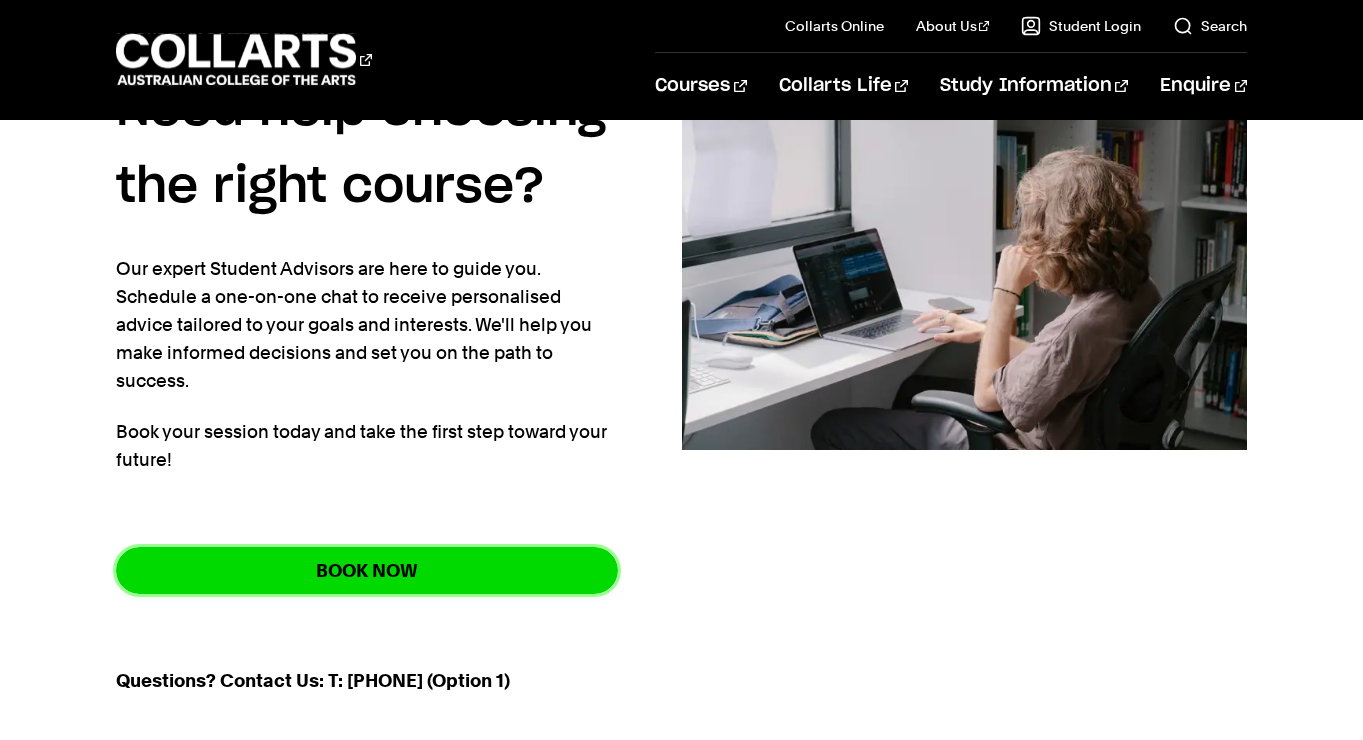 scroll, scrollTop: 0, scrollLeft: 0, axis: both 